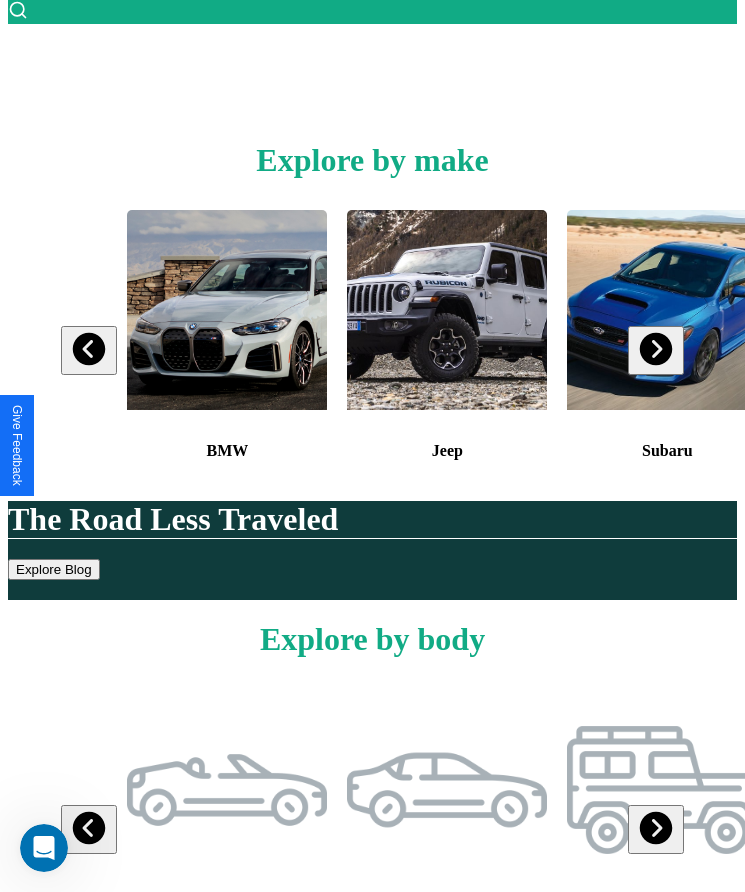 scroll, scrollTop: 334, scrollLeft: 0, axis: vertical 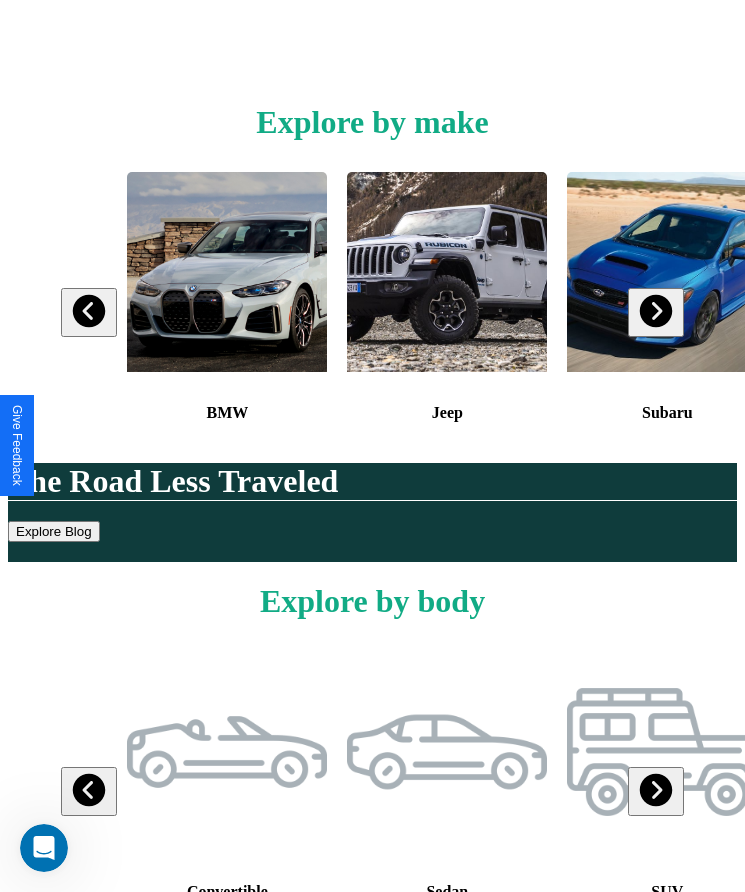 click at bounding box center [655, 311] 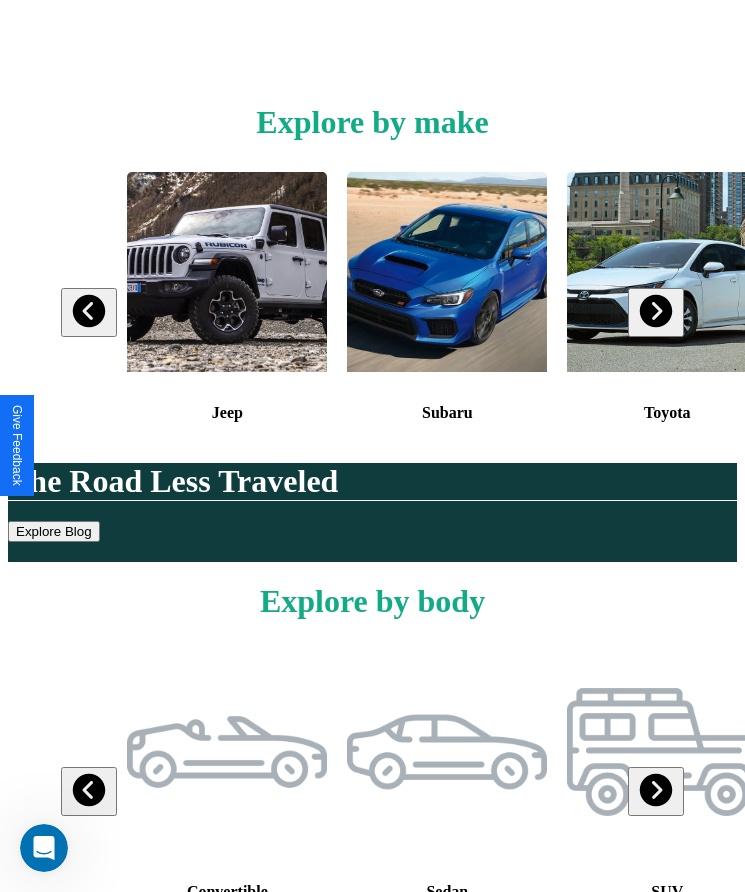 click at bounding box center [655, 311] 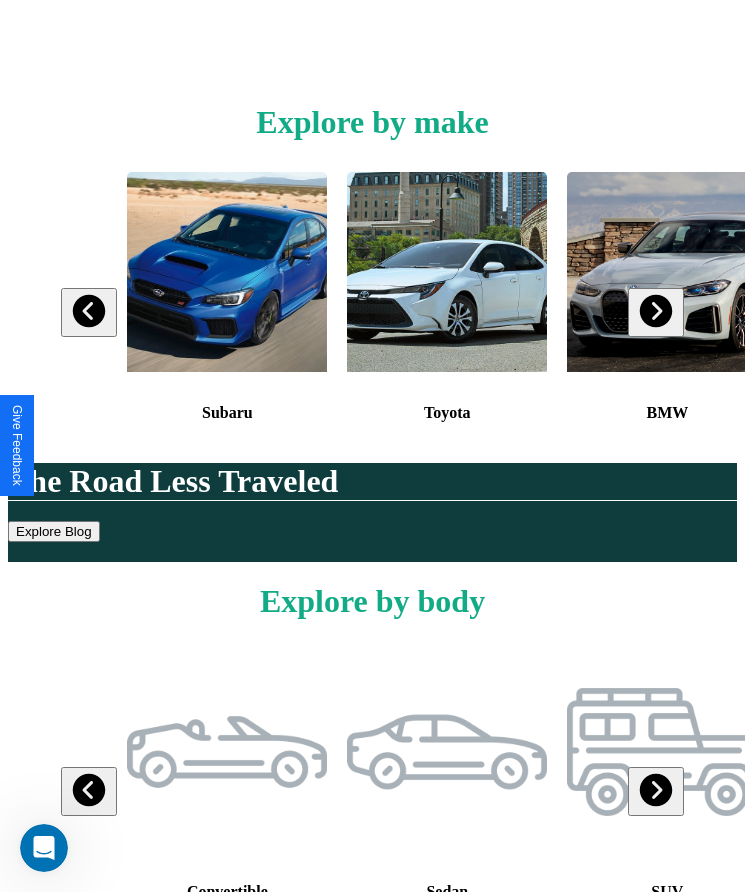 click at bounding box center [89, 311] 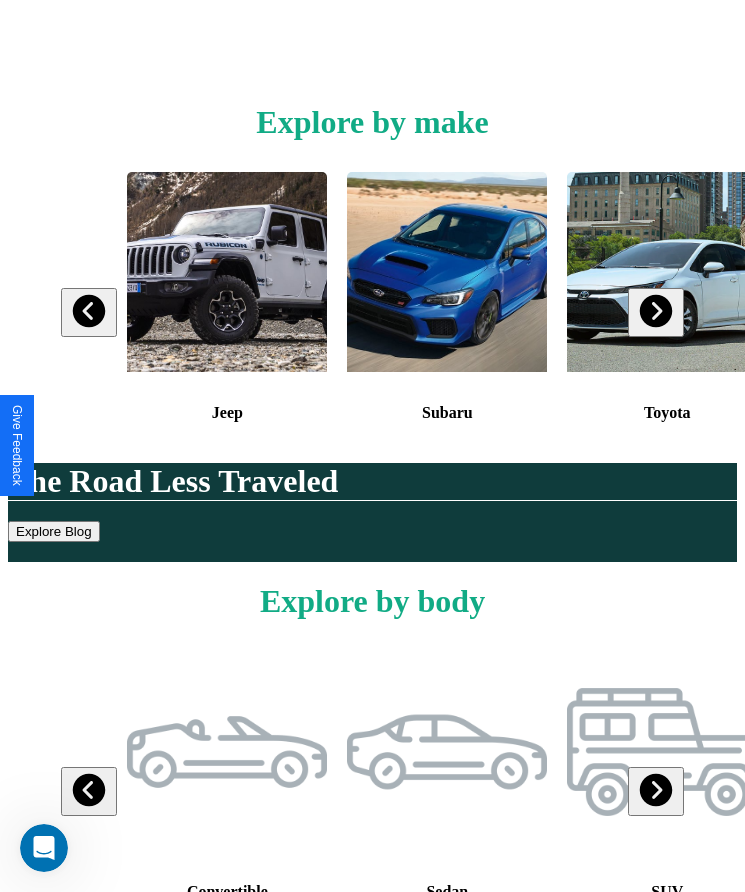 click at bounding box center (655, 311) 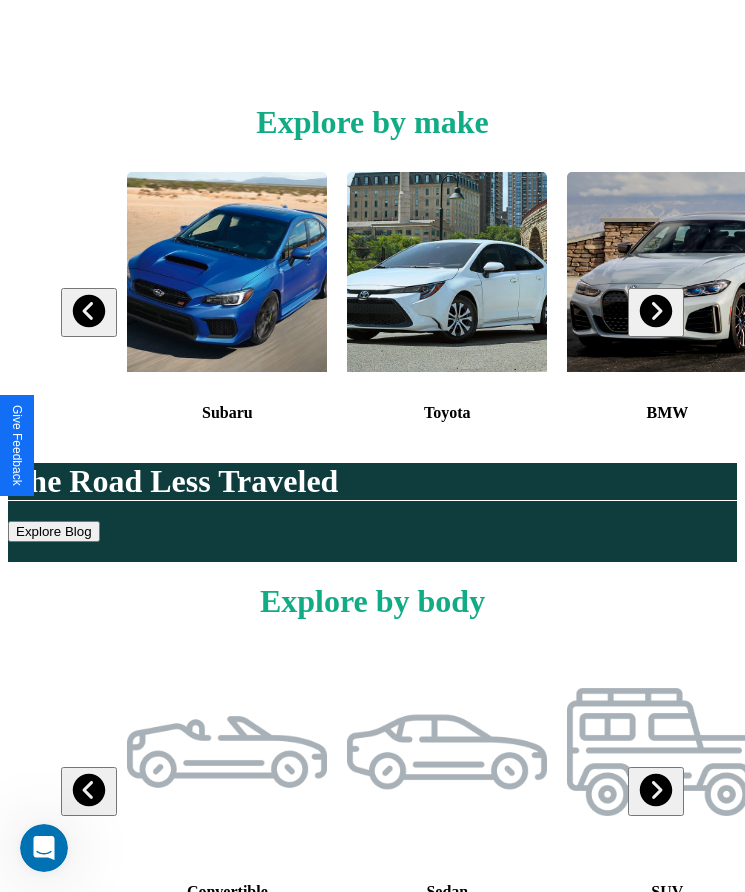 click at bounding box center (655, 311) 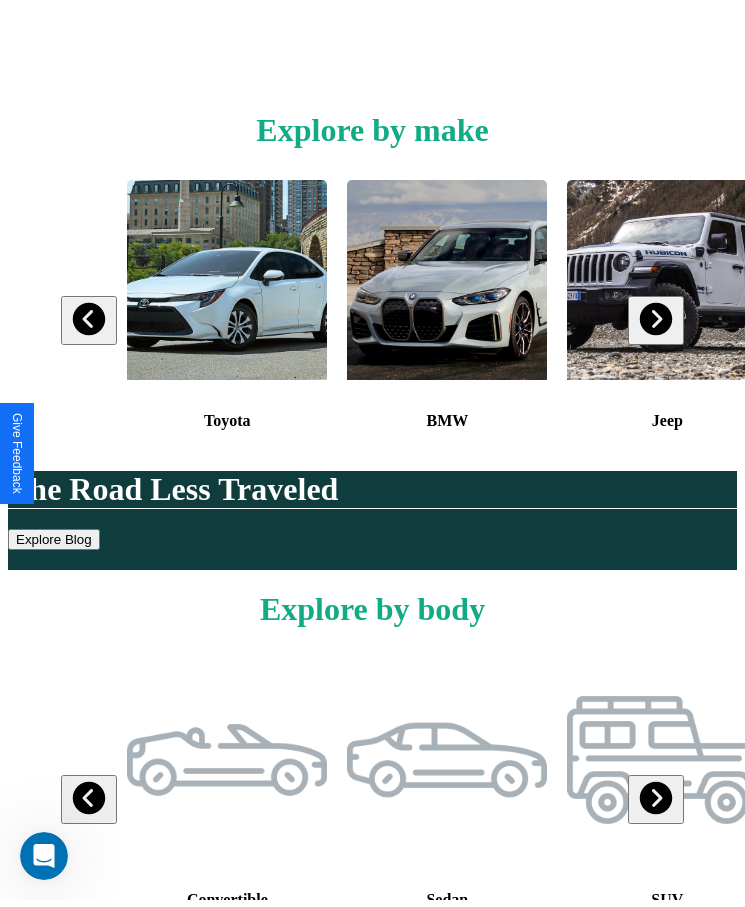 scroll, scrollTop: 0, scrollLeft: 0, axis: both 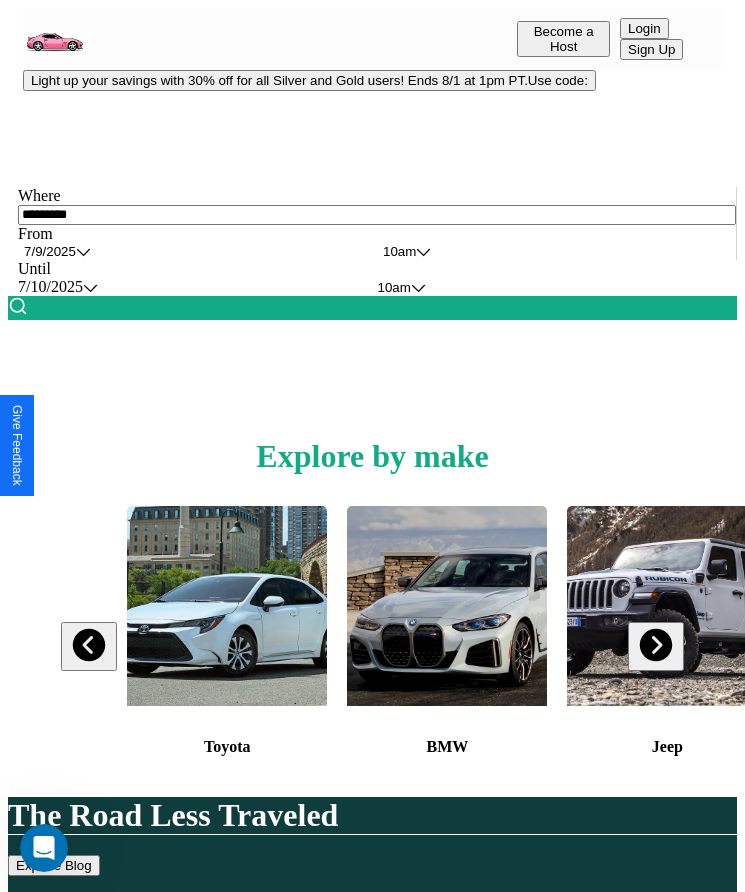type on "**********" 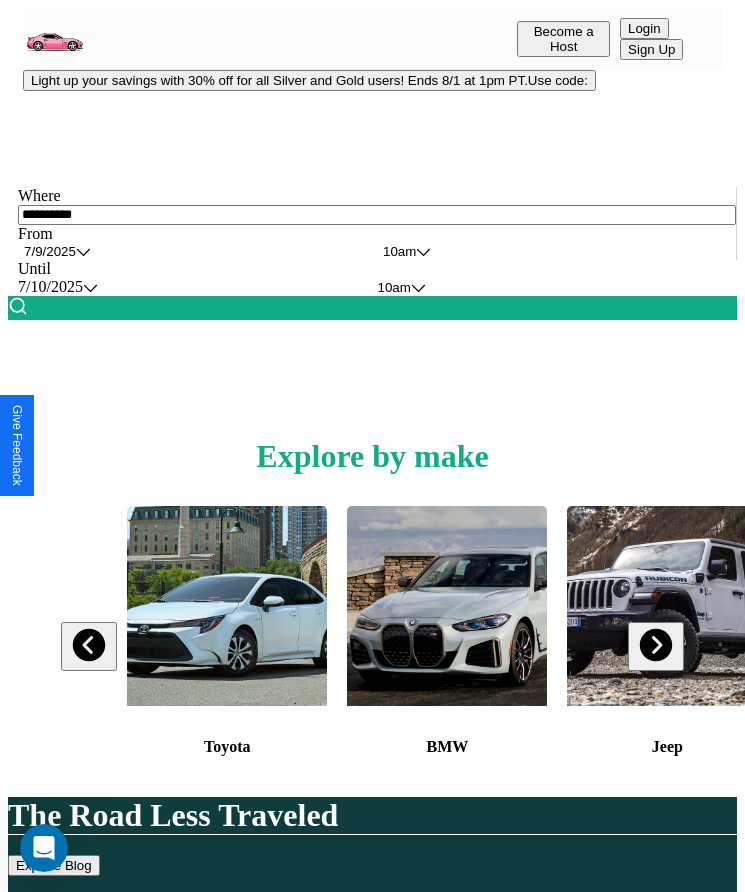 click at bounding box center (18, 306) 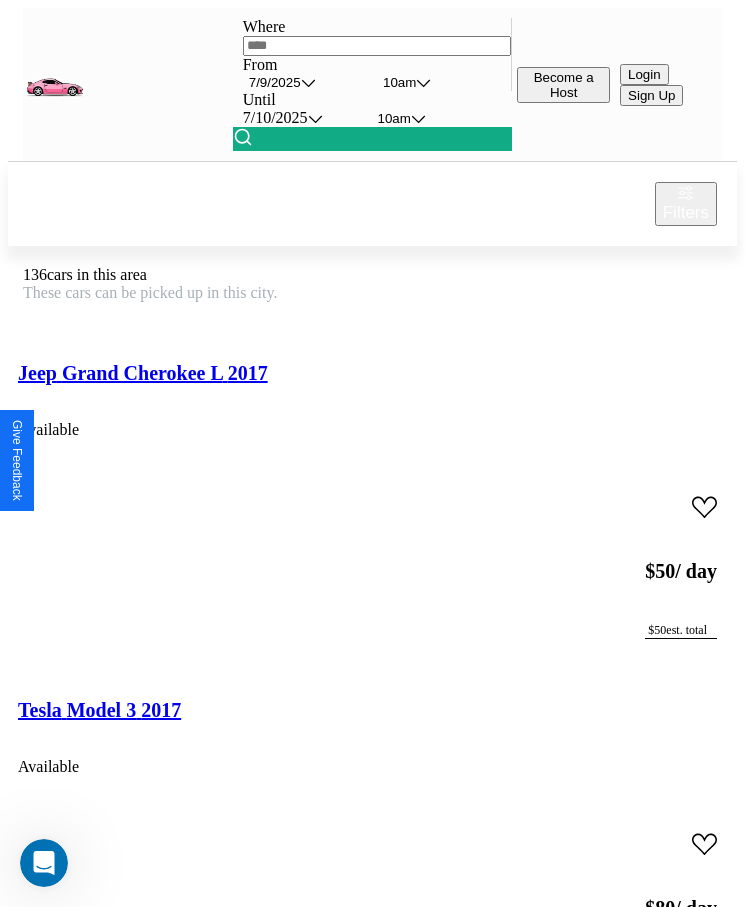 click on "Filters" at bounding box center (686, 213) 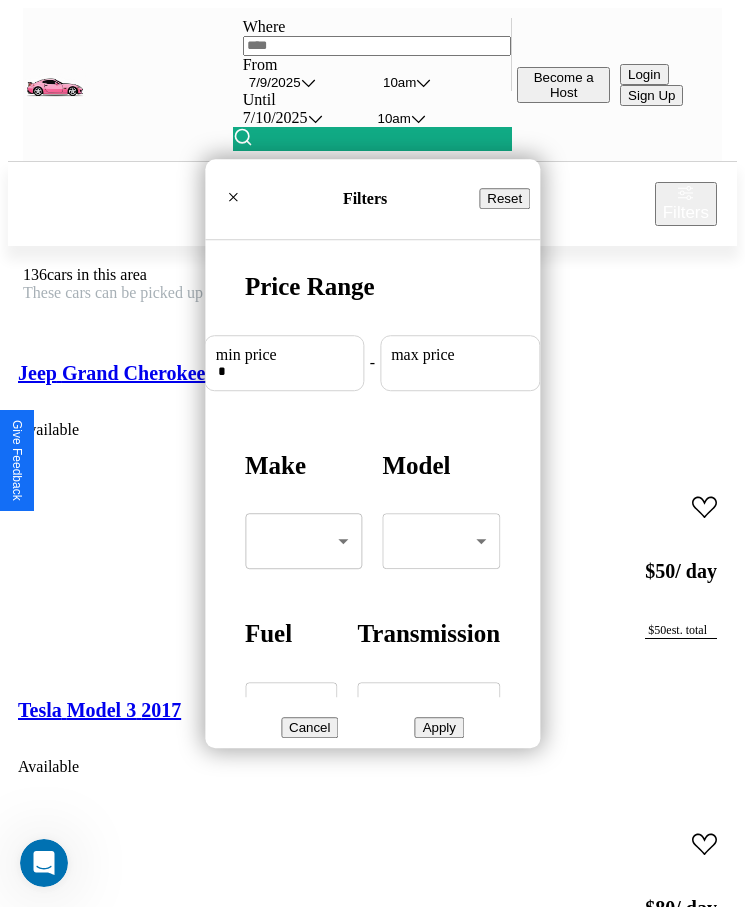 scroll, scrollTop: 0, scrollLeft: 74, axis: horizontal 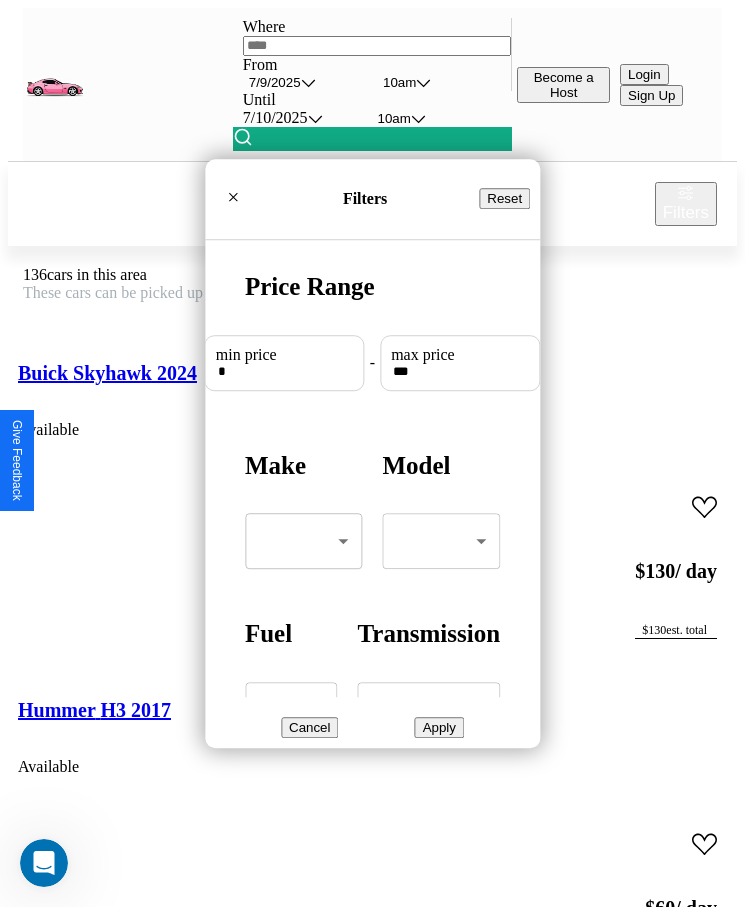 type on "***" 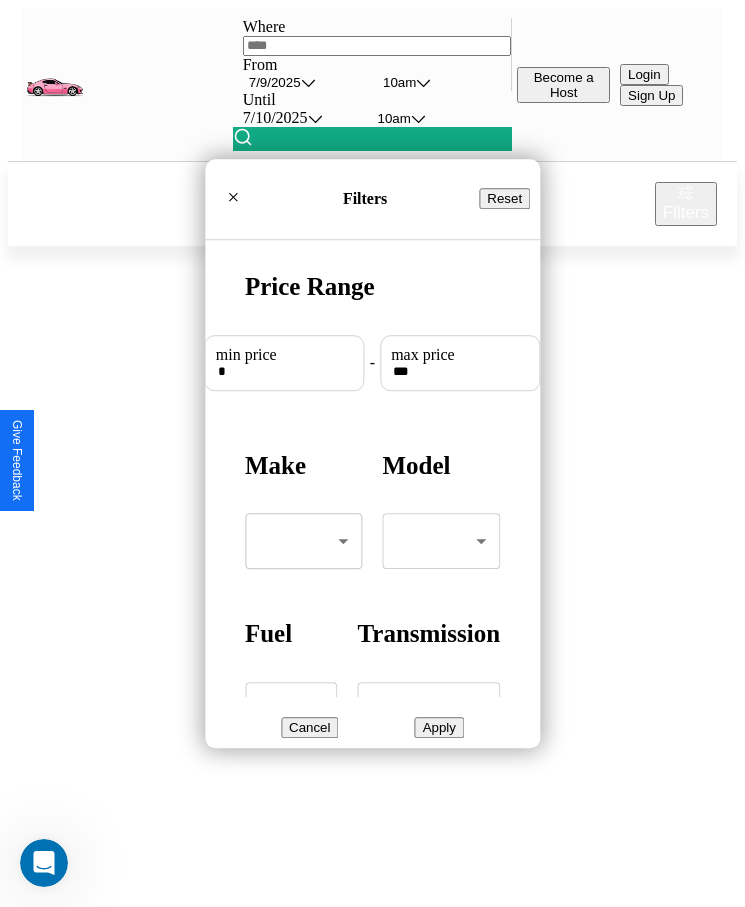 scroll, scrollTop: 0, scrollLeft: 0, axis: both 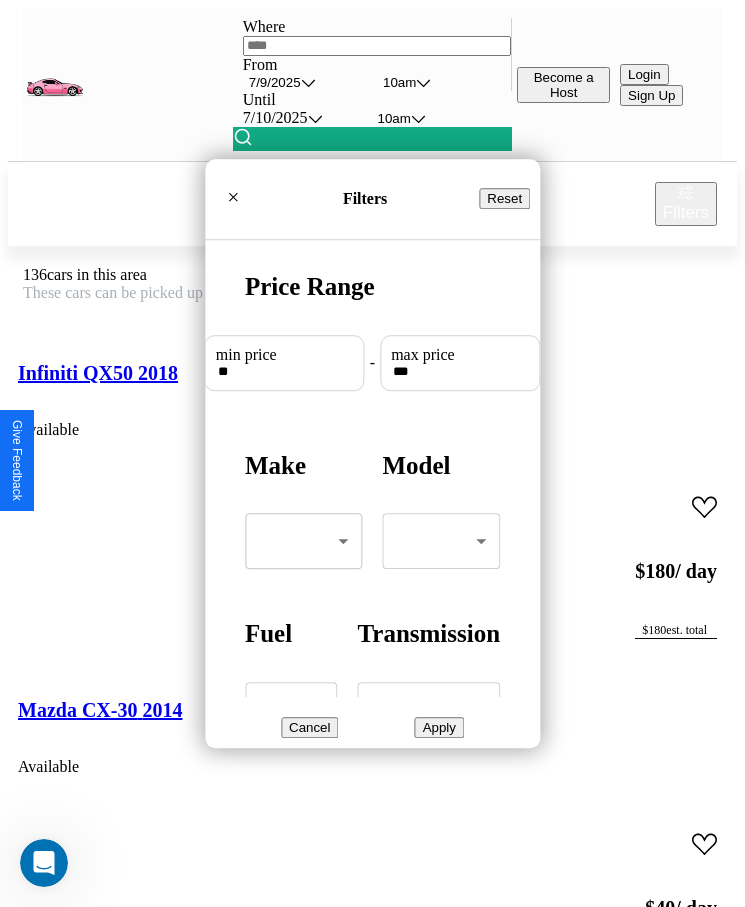 type on "**" 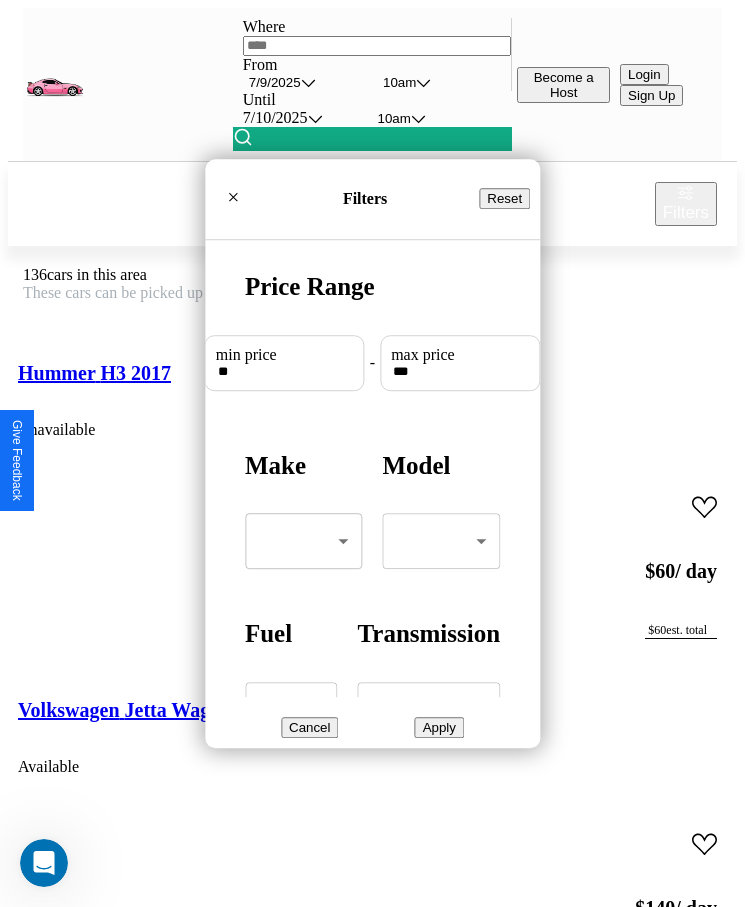 click on "Apply" at bounding box center [439, 727] 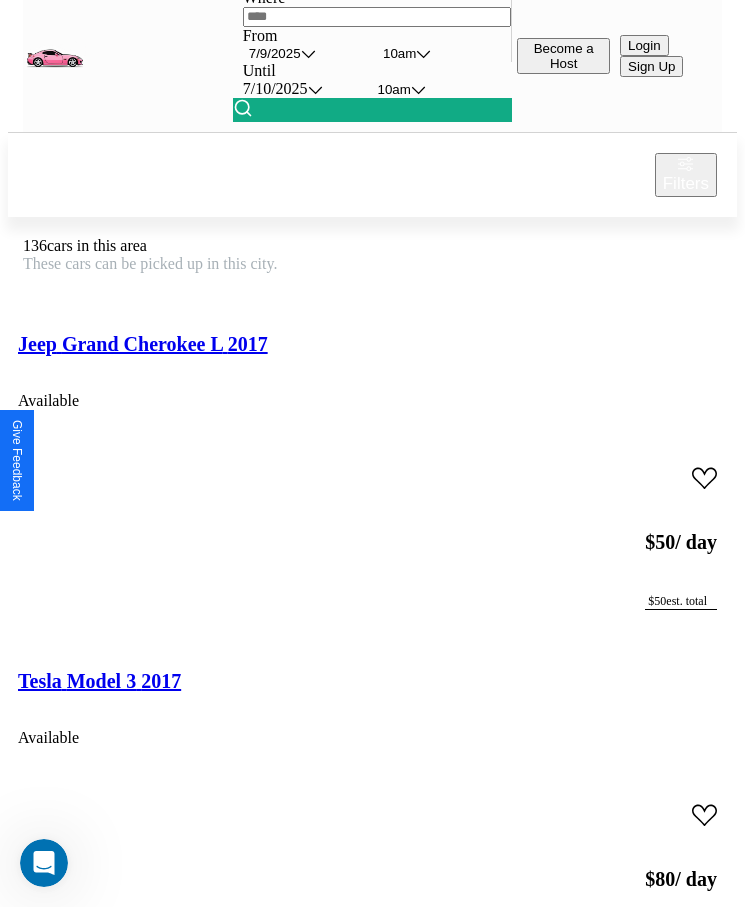 scroll, scrollTop: 0, scrollLeft: 0, axis: both 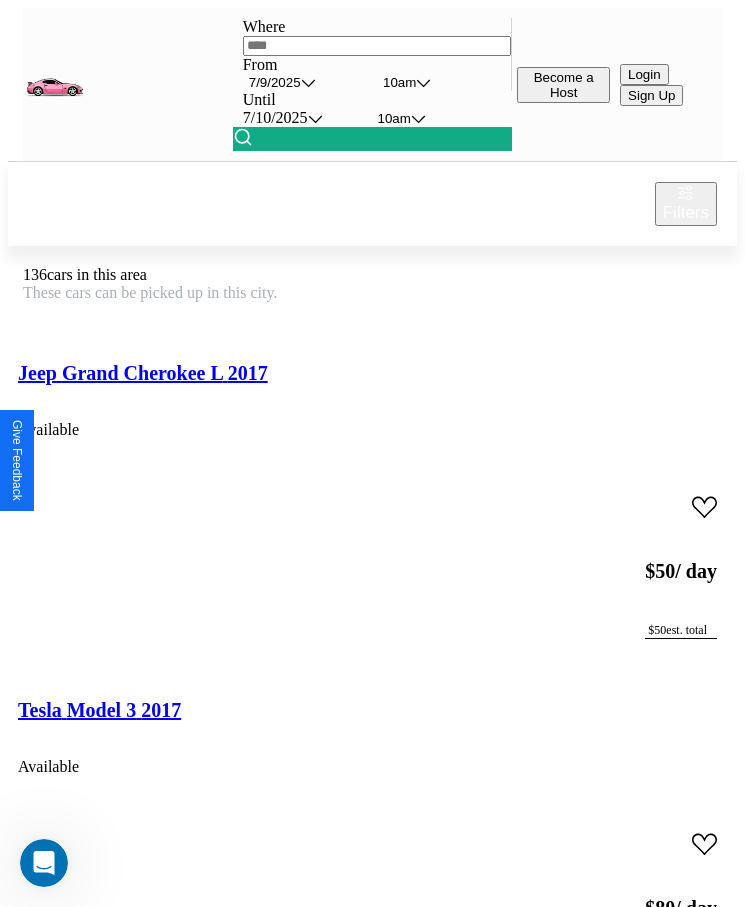 click on "Filters" at bounding box center (686, 213) 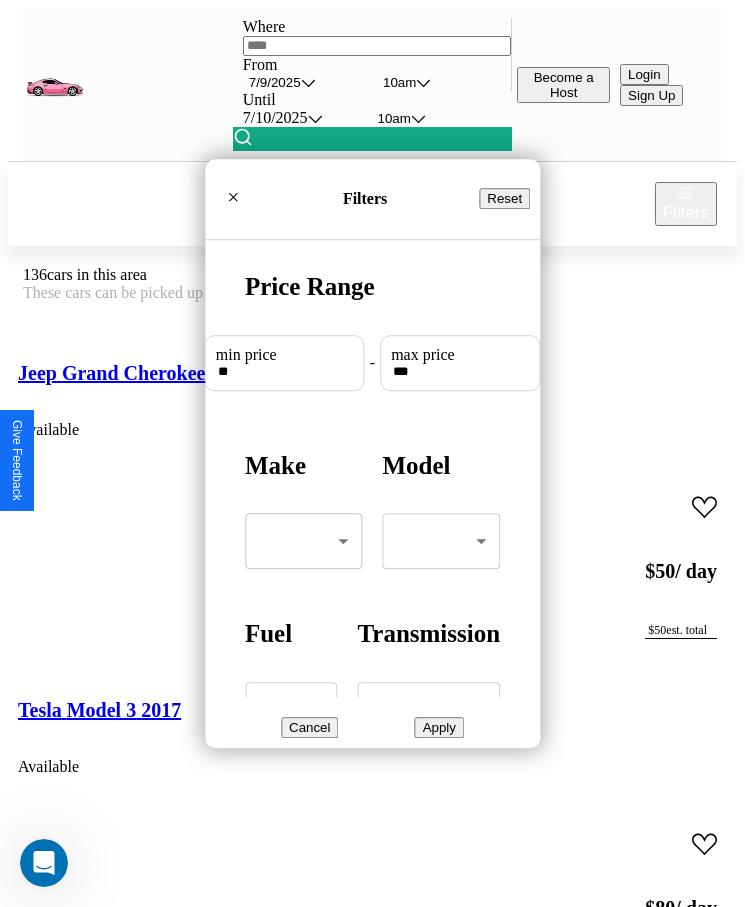 click on "Reset" at bounding box center [504, 198] 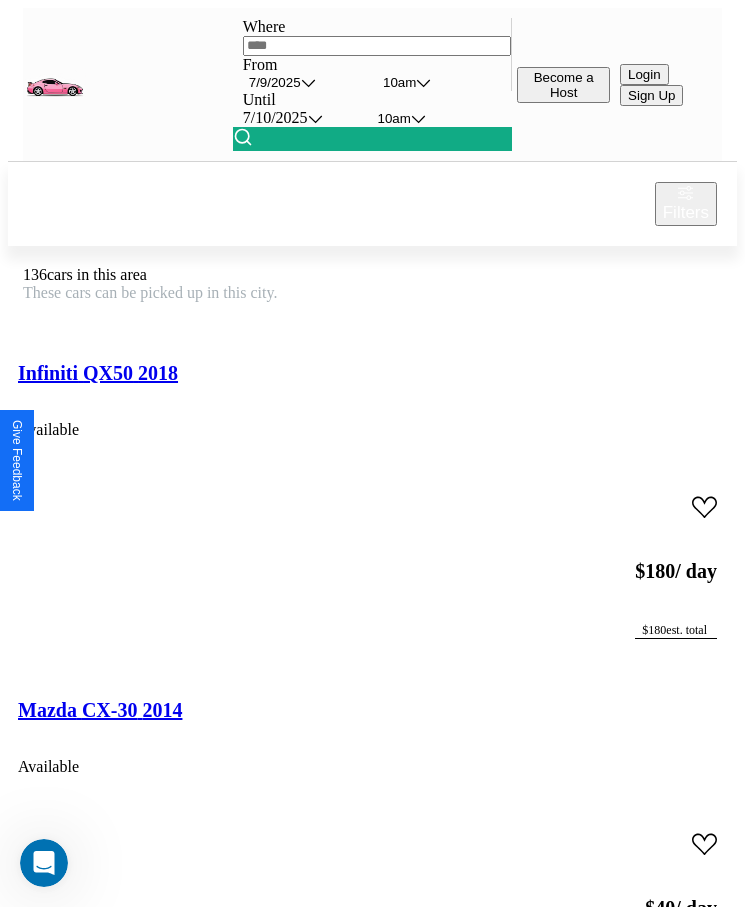 scroll, scrollTop: 48, scrollLeft: 0, axis: vertical 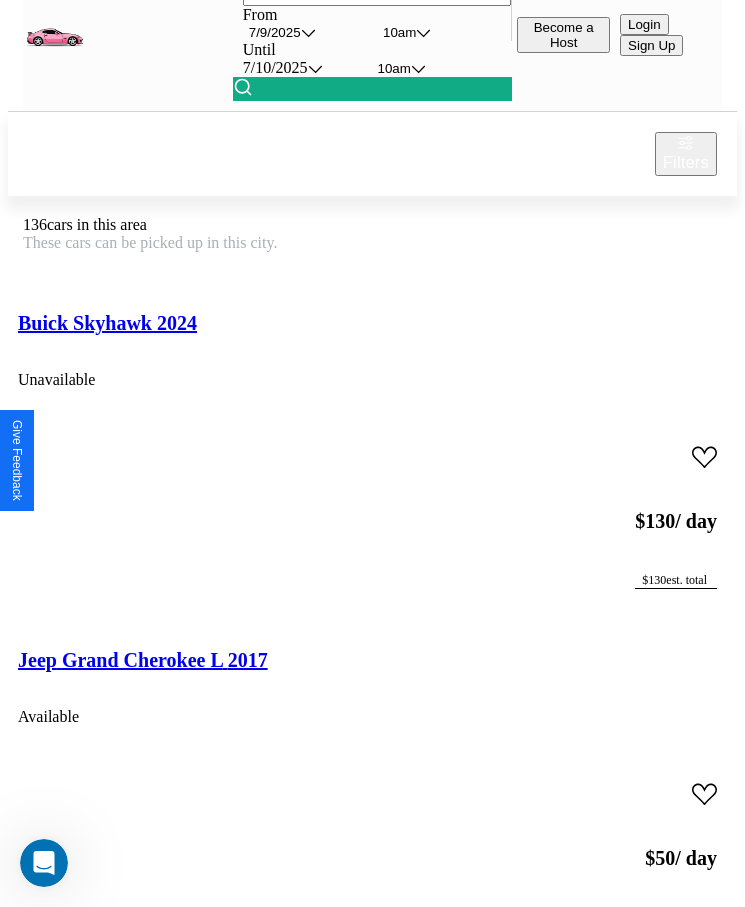 click on "Ford   CLT9000   2014 Available" at bounding box center (372, 348) 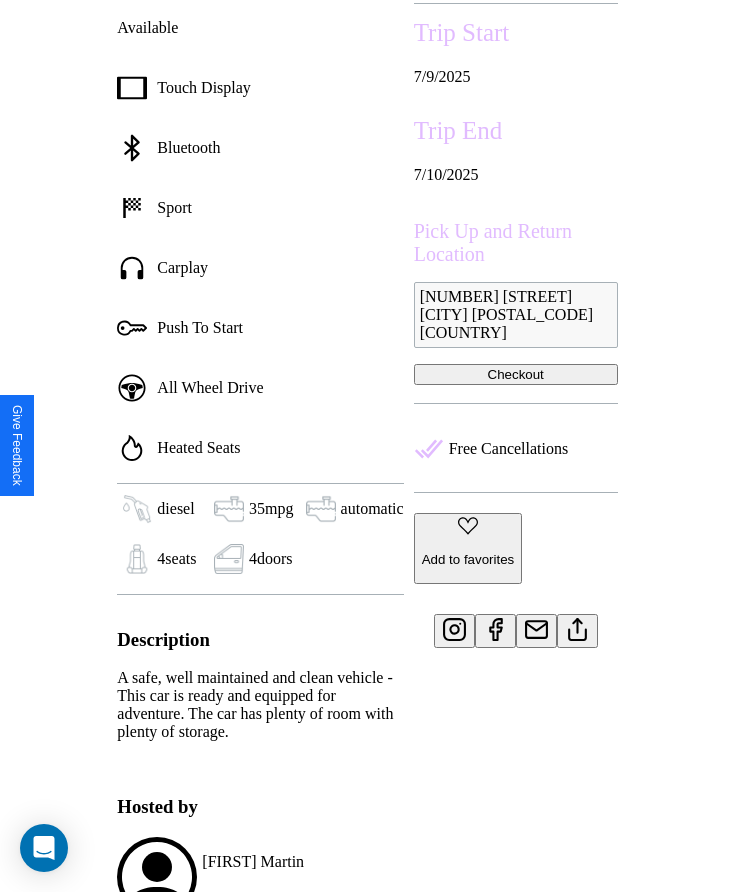 scroll, scrollTop: 749, scrollLeft: 0, axis: vertical 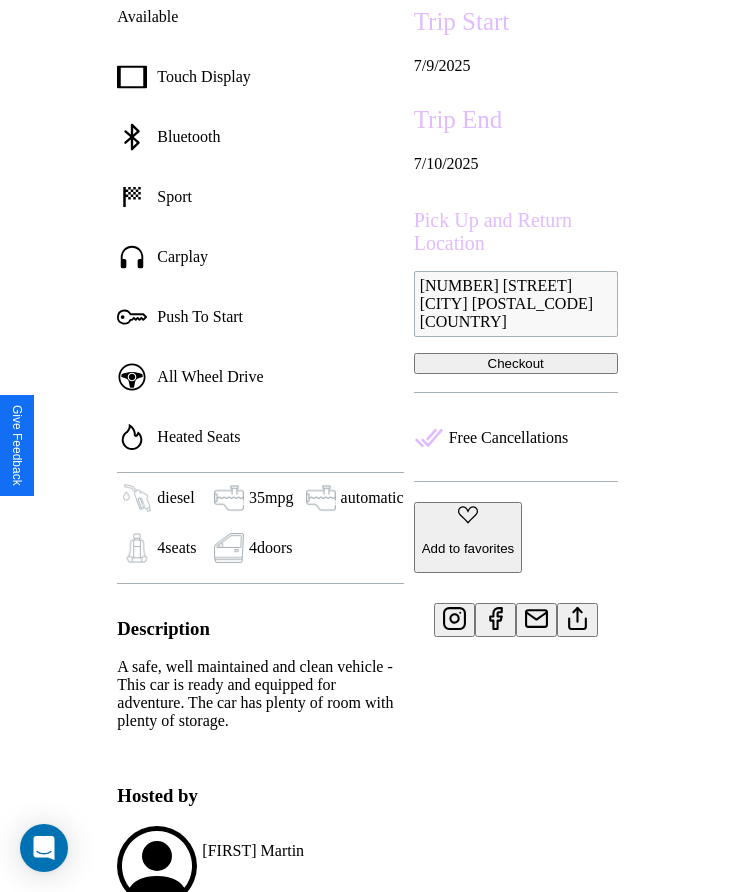 click at bounding box center [577, 615] 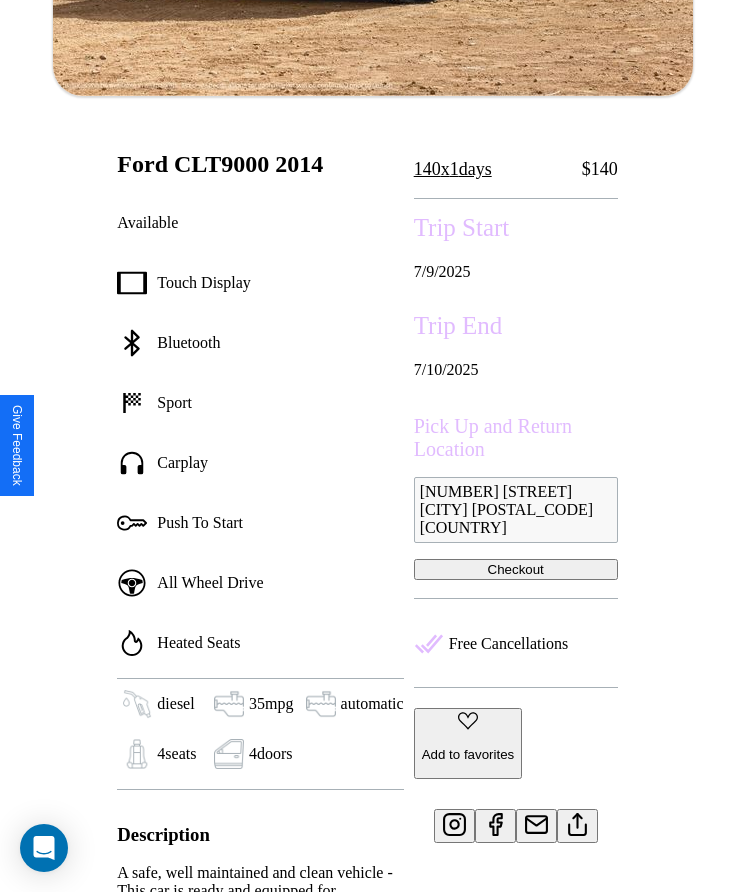 scroll, scrollTop: 538, scrollLeft: 0, axis: vertical 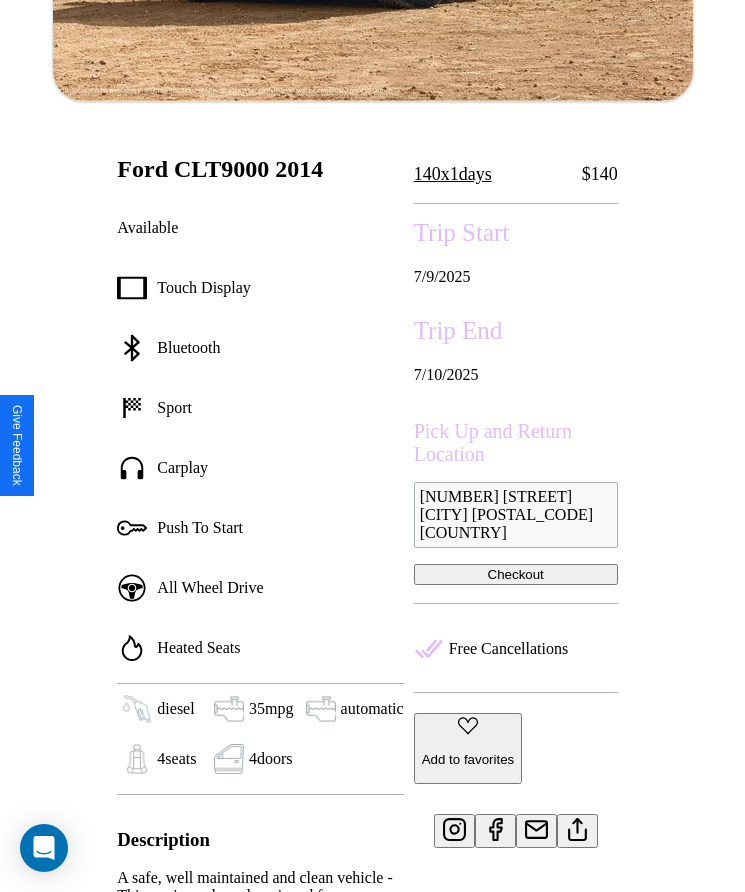 click on "Checkout" at bounding box center [516, 574] 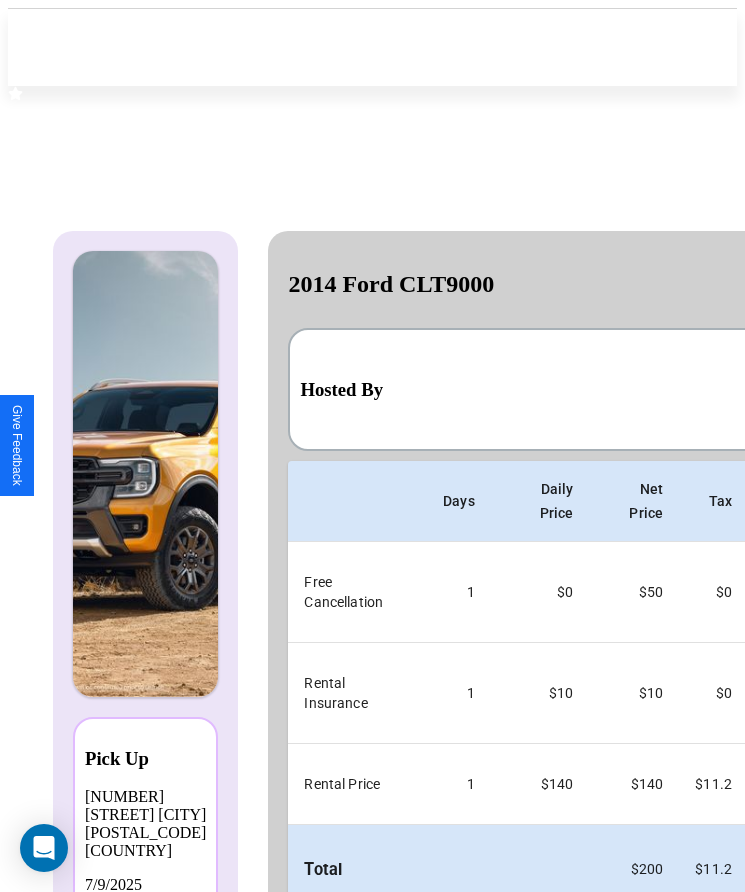 scroll, scrollTop: 0, scrollLeft: 127, axis: horizontal 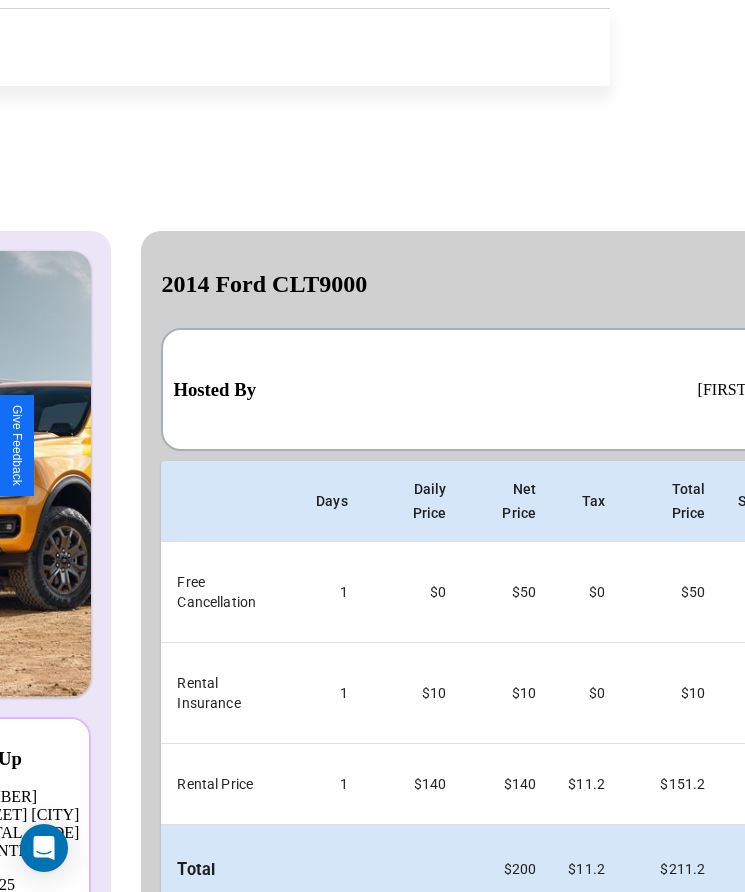 click on "Back" at bounding box center (258, 953) 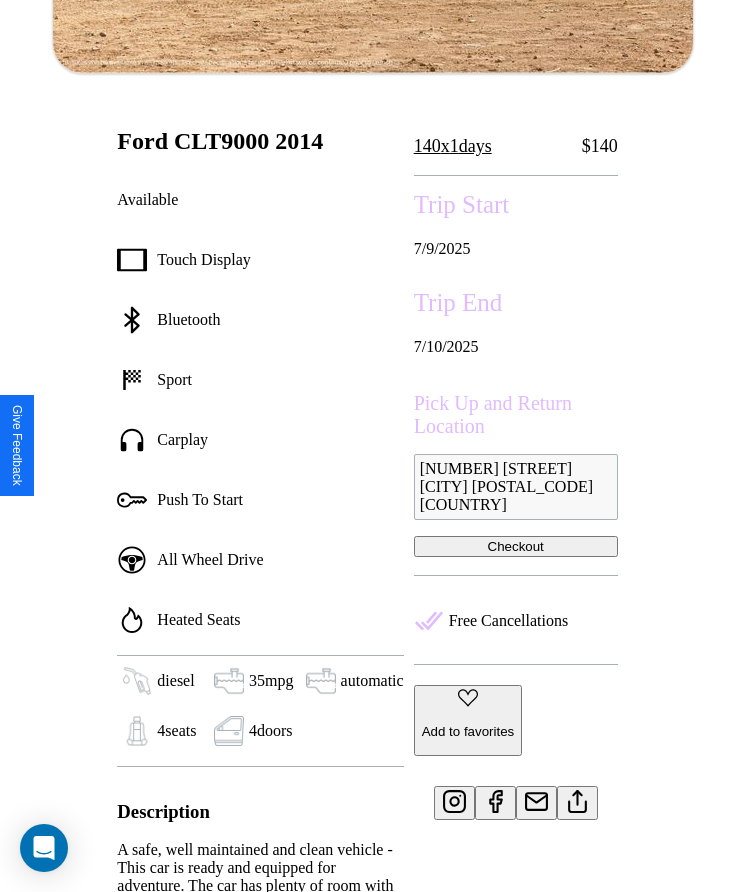 scroll, scrollTop: 749, scrollLeft: 0, axis: vertical 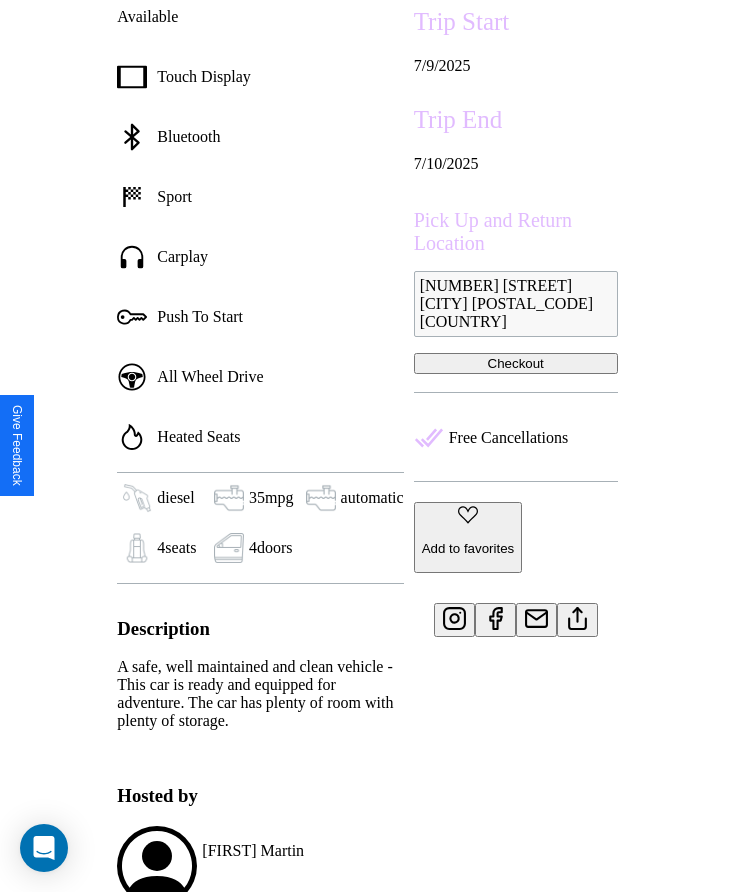 click at bounding box center (577, 615) 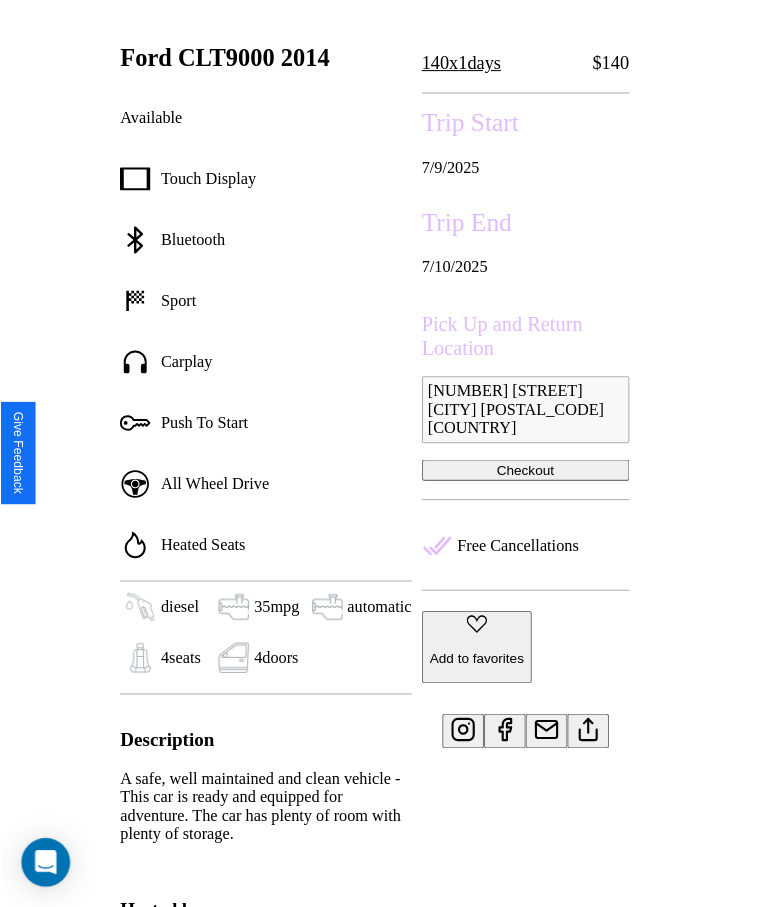 scroll, scrollTop: 538, scrollLeft: 0, axis: vertical 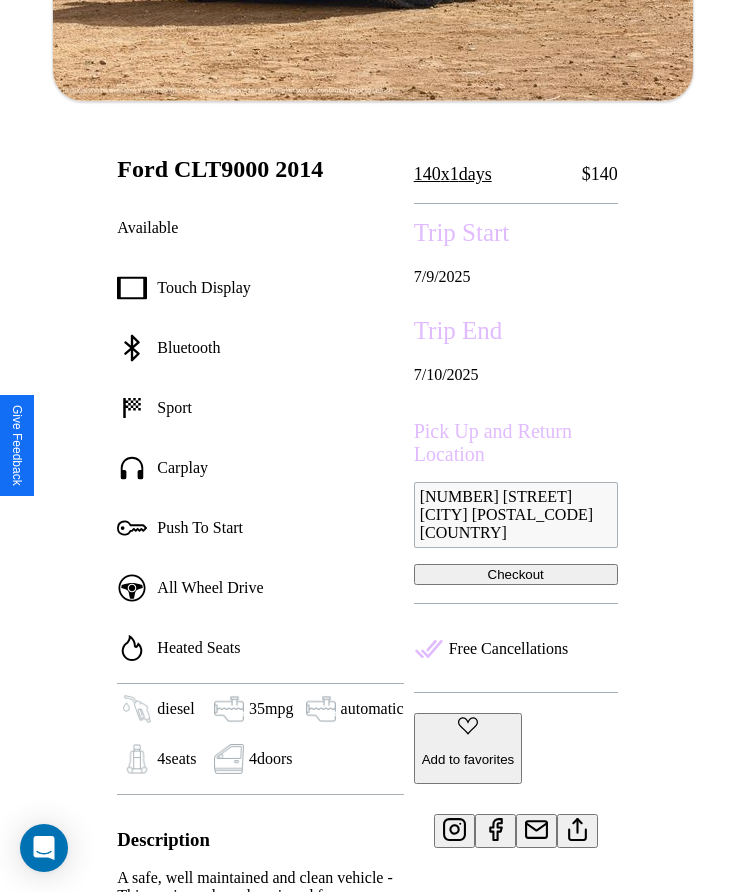 click on "Checkout" at bounding box center (516, 574) 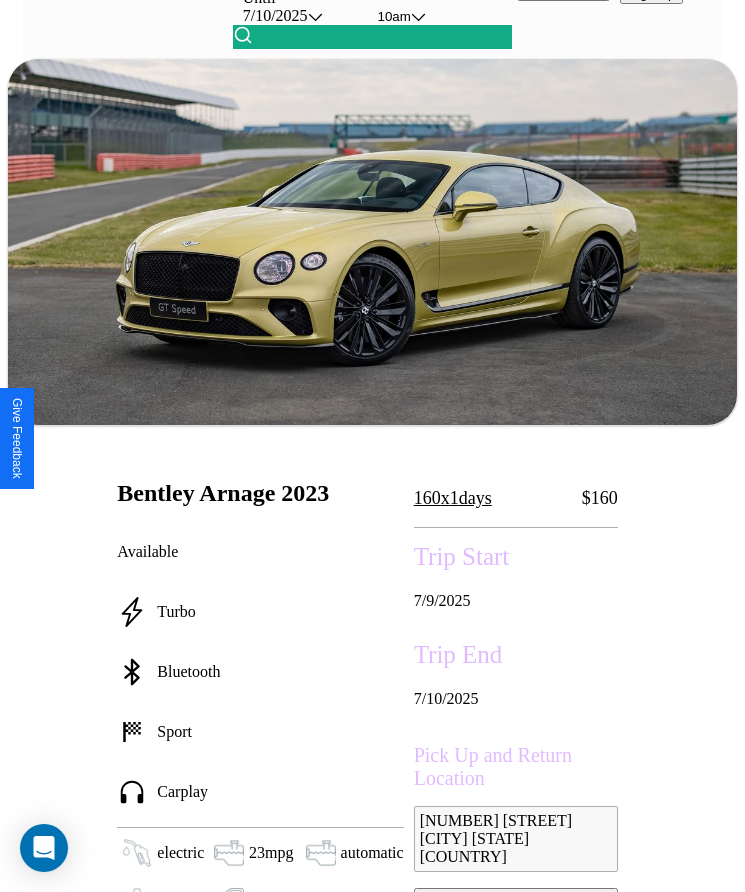scroll, scrollTop: 645, scrollLeft: 0, axis: vertical 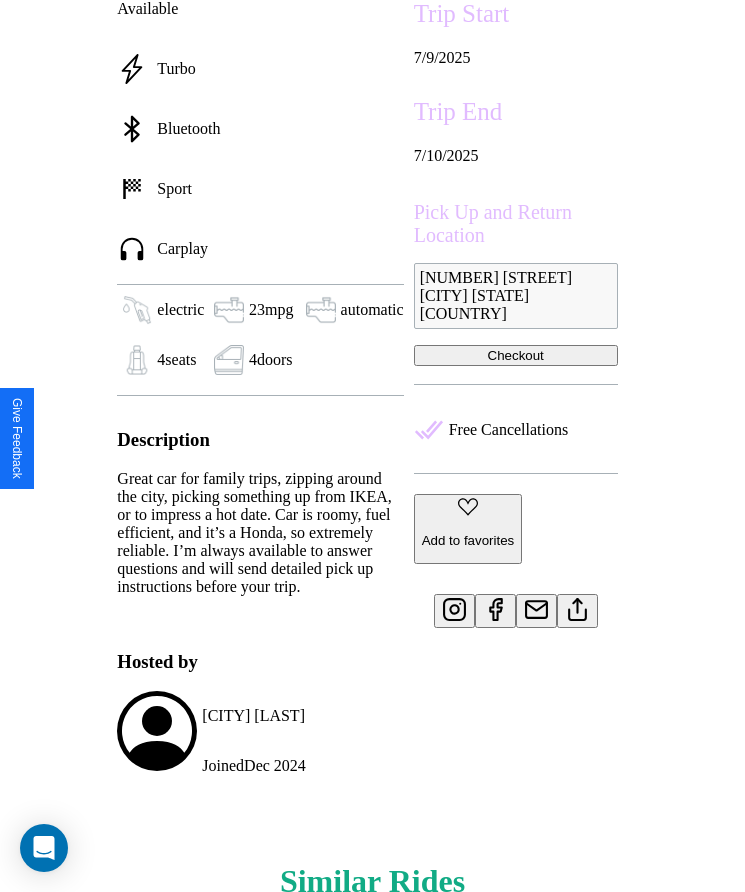 click at bounding box center [577, 606] 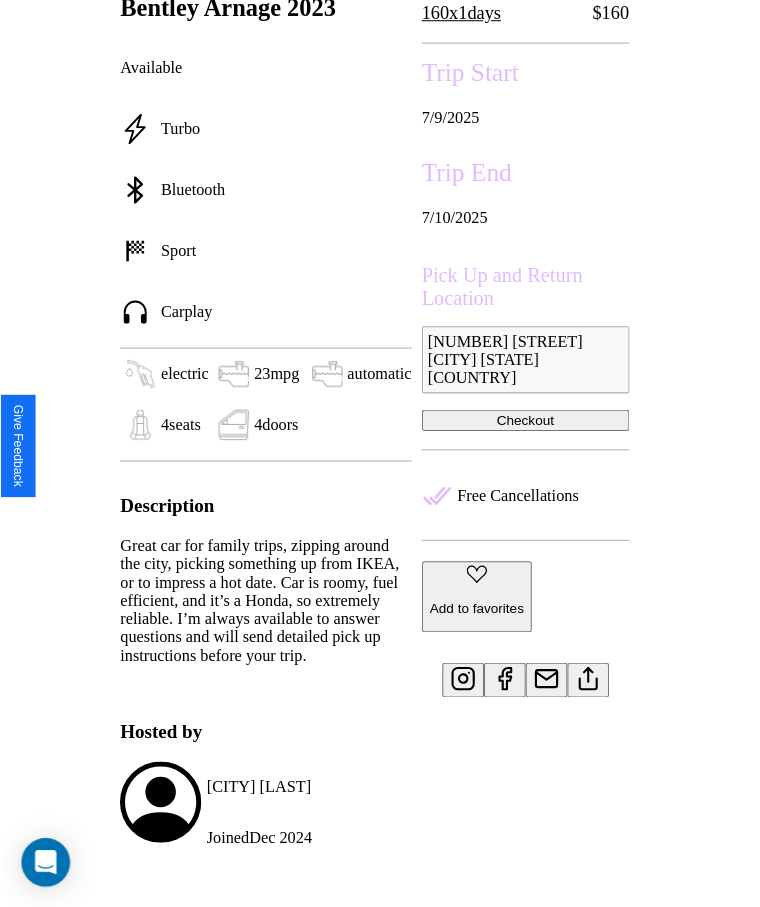 scroll, scrollTop: 576, scrollLeft: 0, axis: vertical 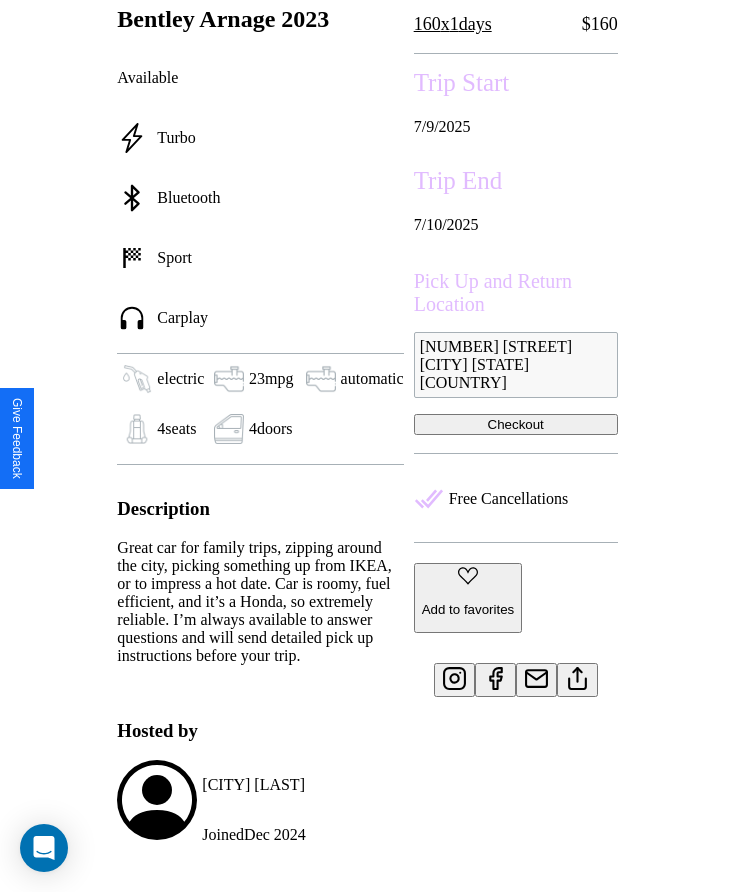 click on "Add to favorites" at bounding box center (468, 609) 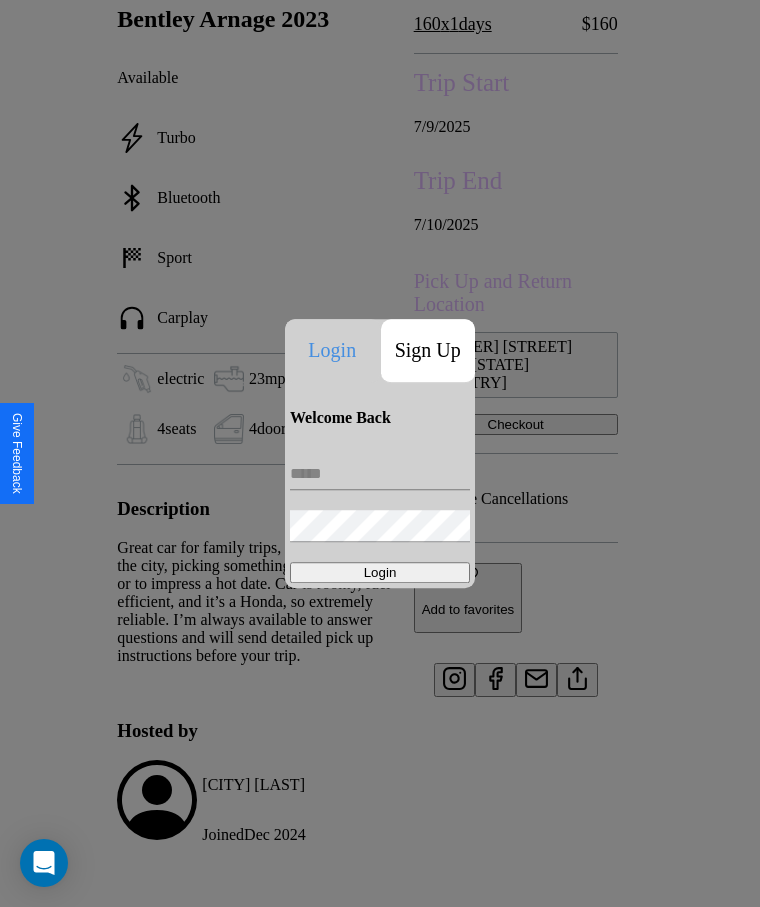 click on "Login" at bounding box center (380, 515) 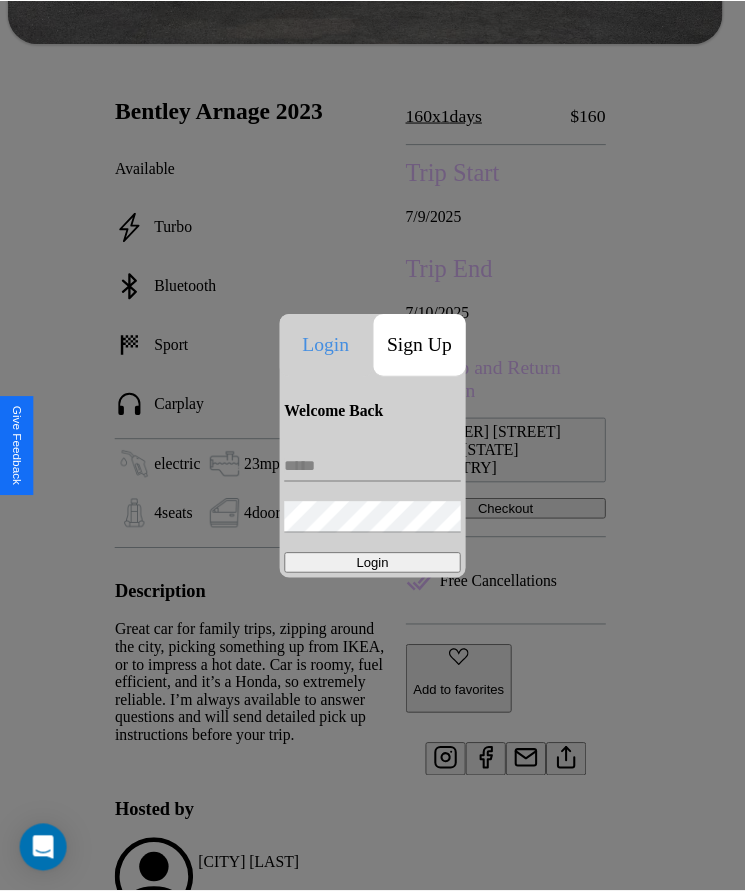 scroll, scrollTop: 426, scrollLeft: 0, axis: vertical 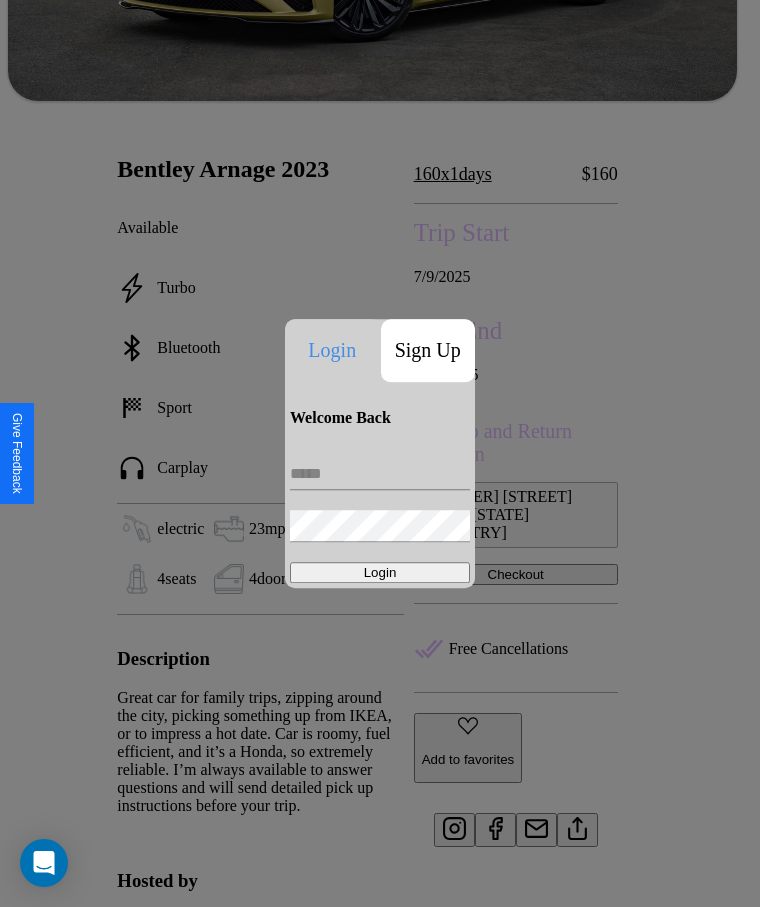 click at bounding box center [380, 453] 